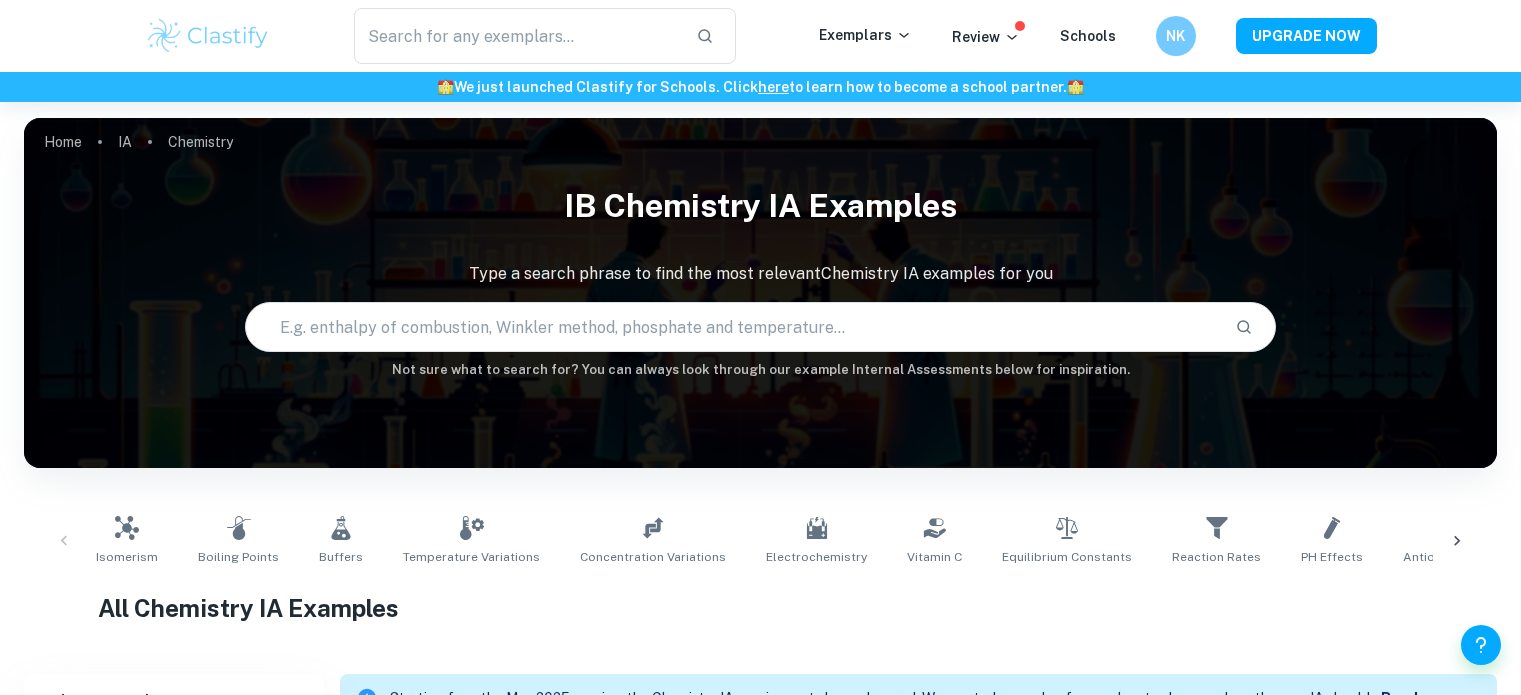 scroll, scrollTop: 704, scrollLeft: 0, axis: vertical 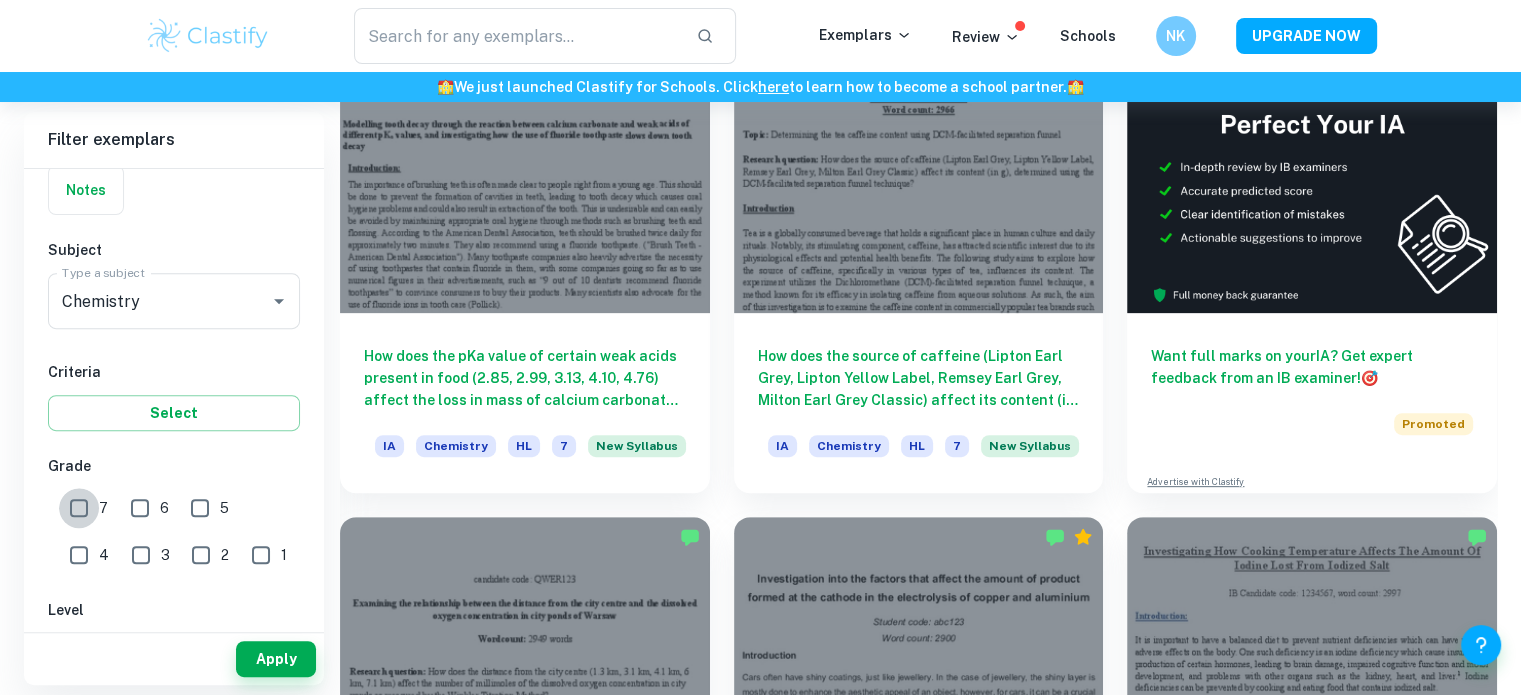 click on "7" at bounding box center (79, 508) 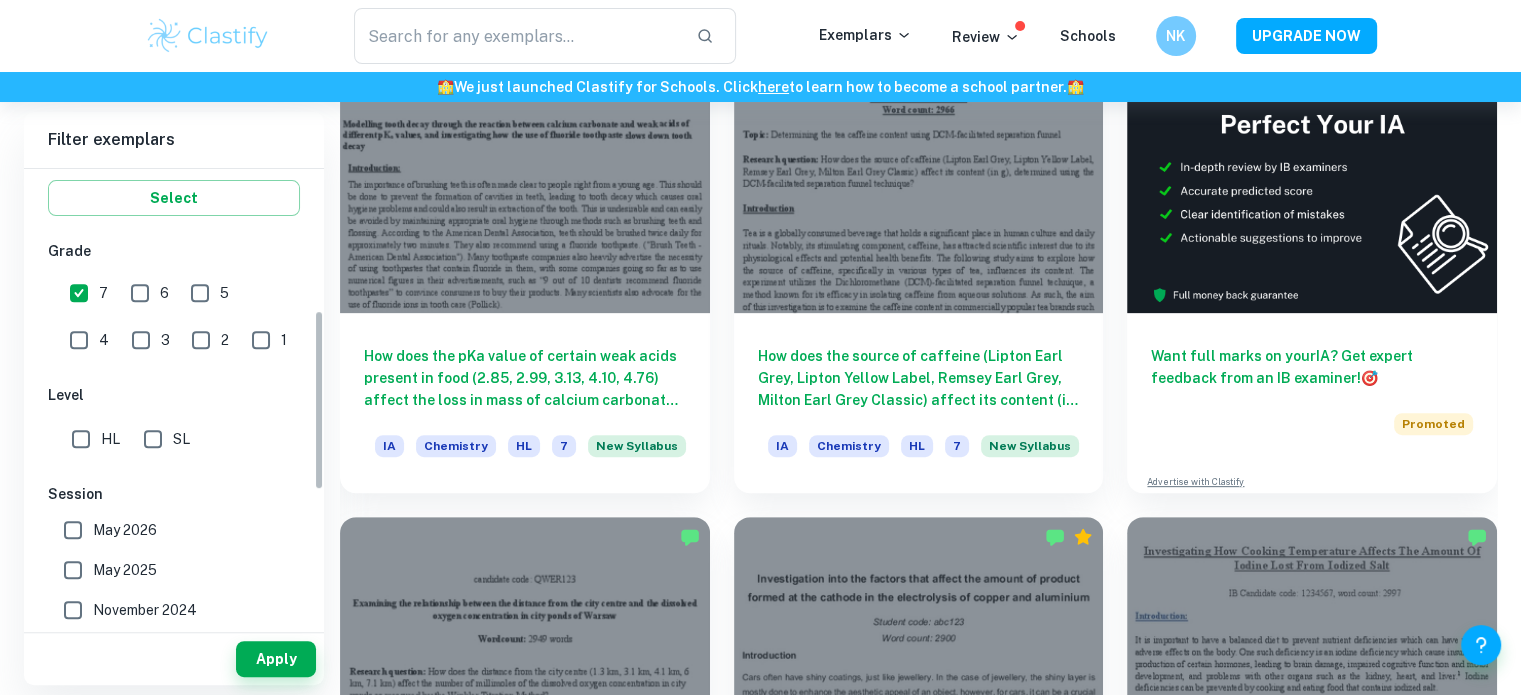scroll, scrollTop: 380, scrollLeft: 0, axis: vertical 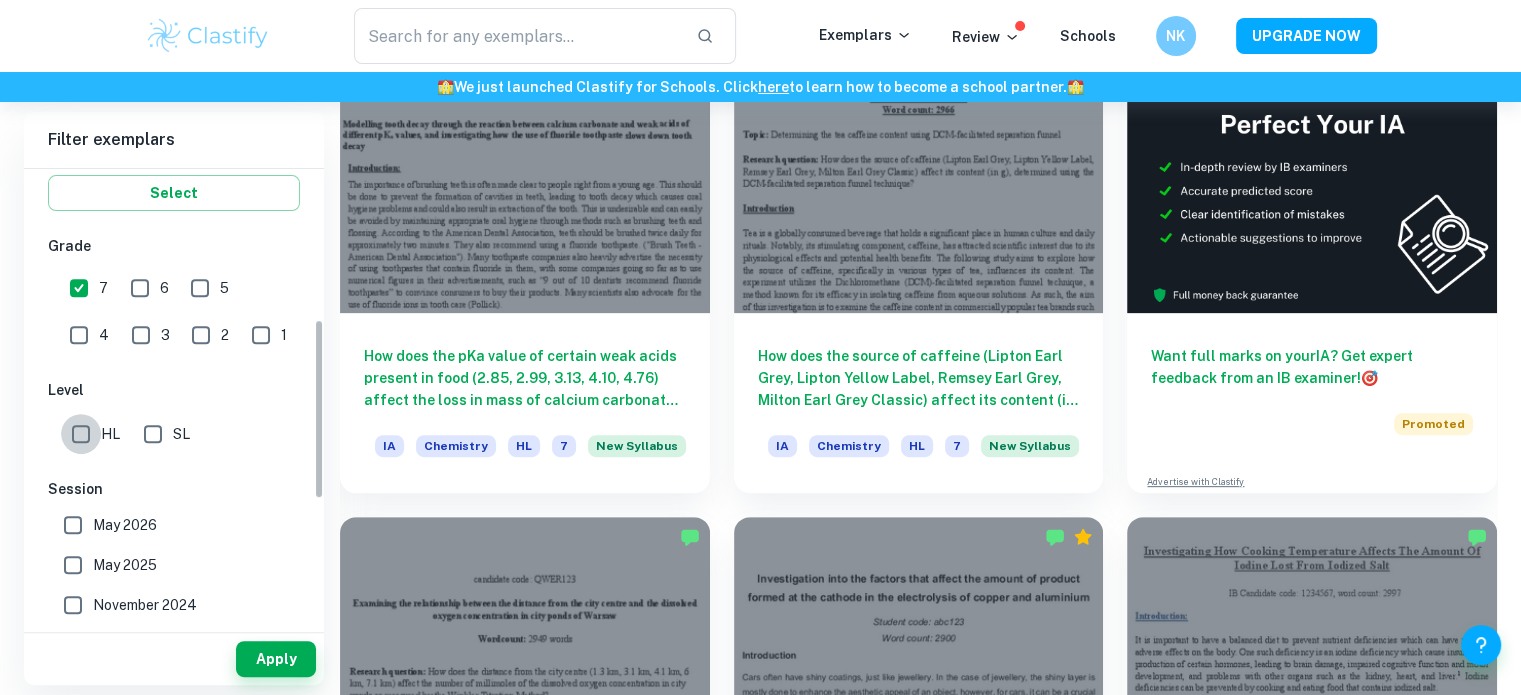 click on "HL" at bounding box center (81, 434) 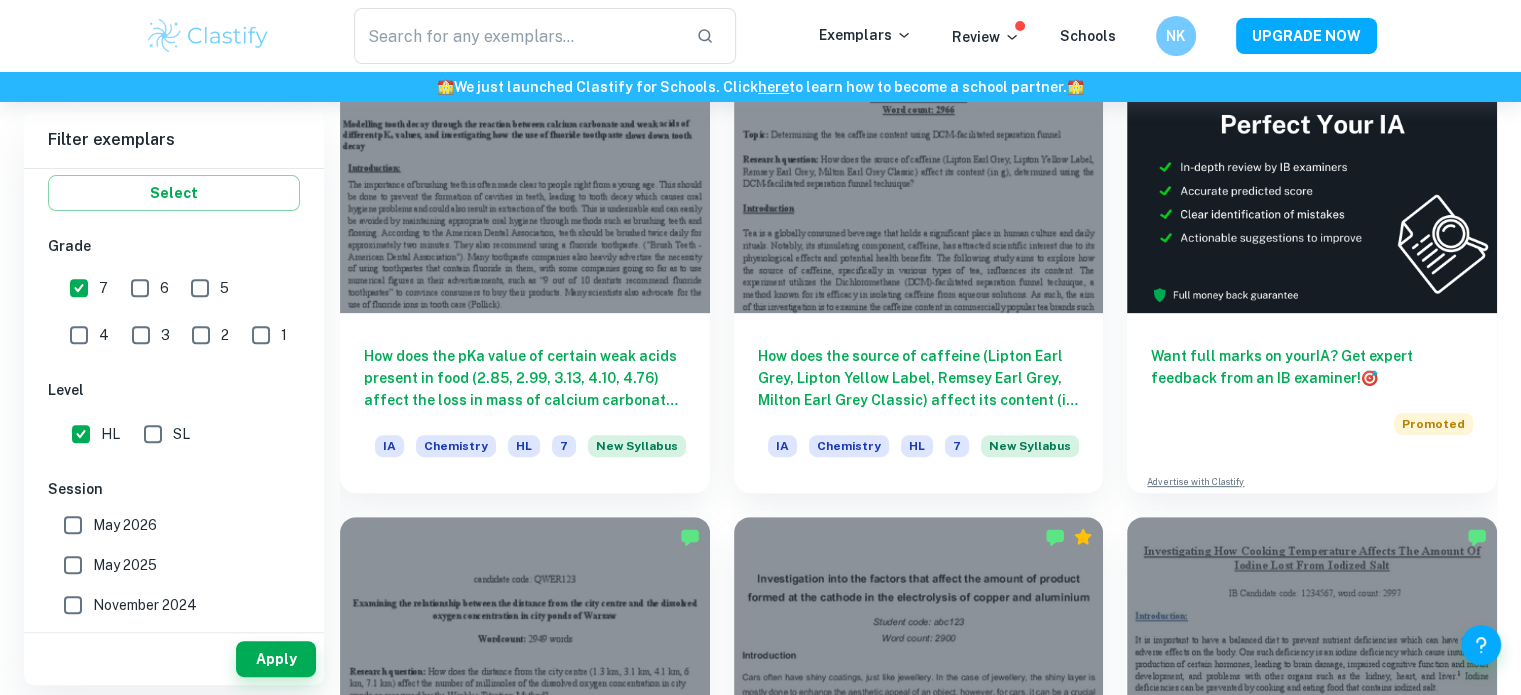 click on "May 2025" at bounding box center [125, 565] 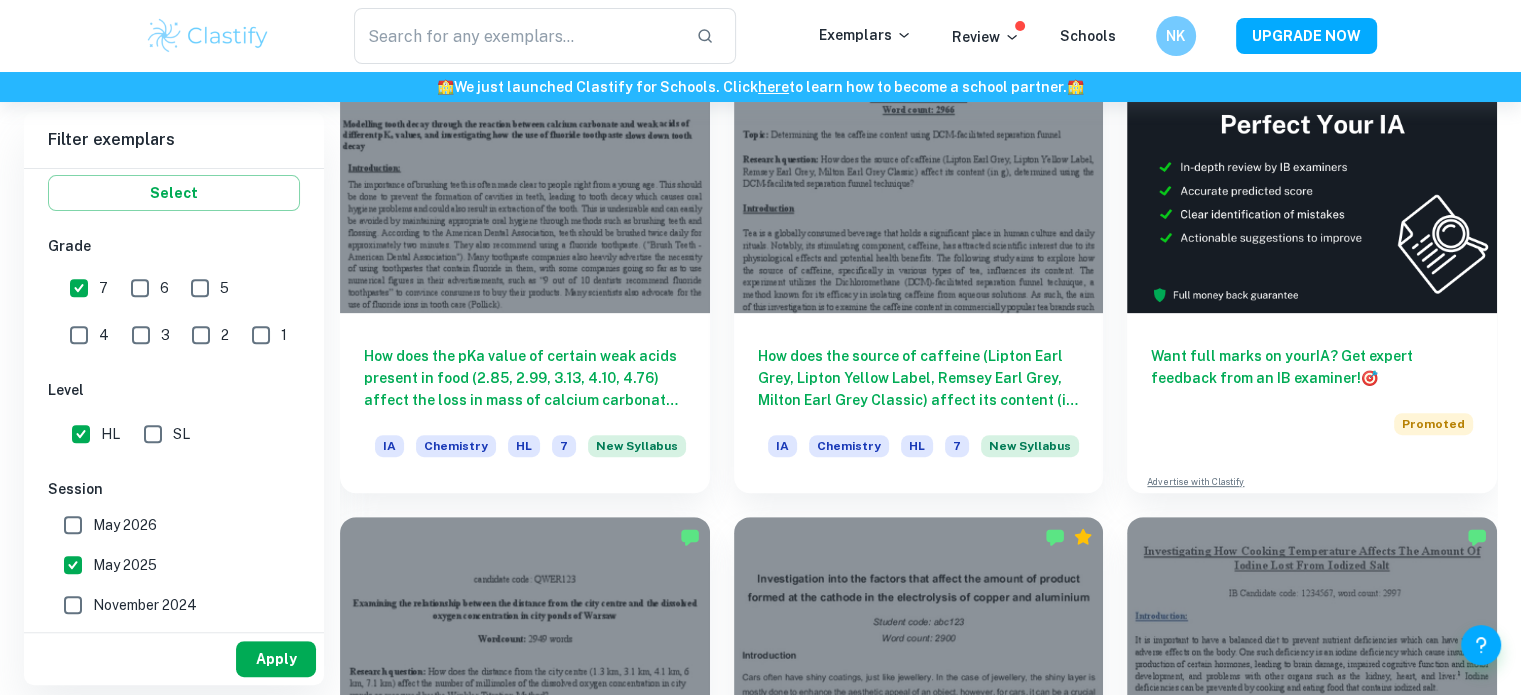 click on "Apply" at bounding box center [276, 659] 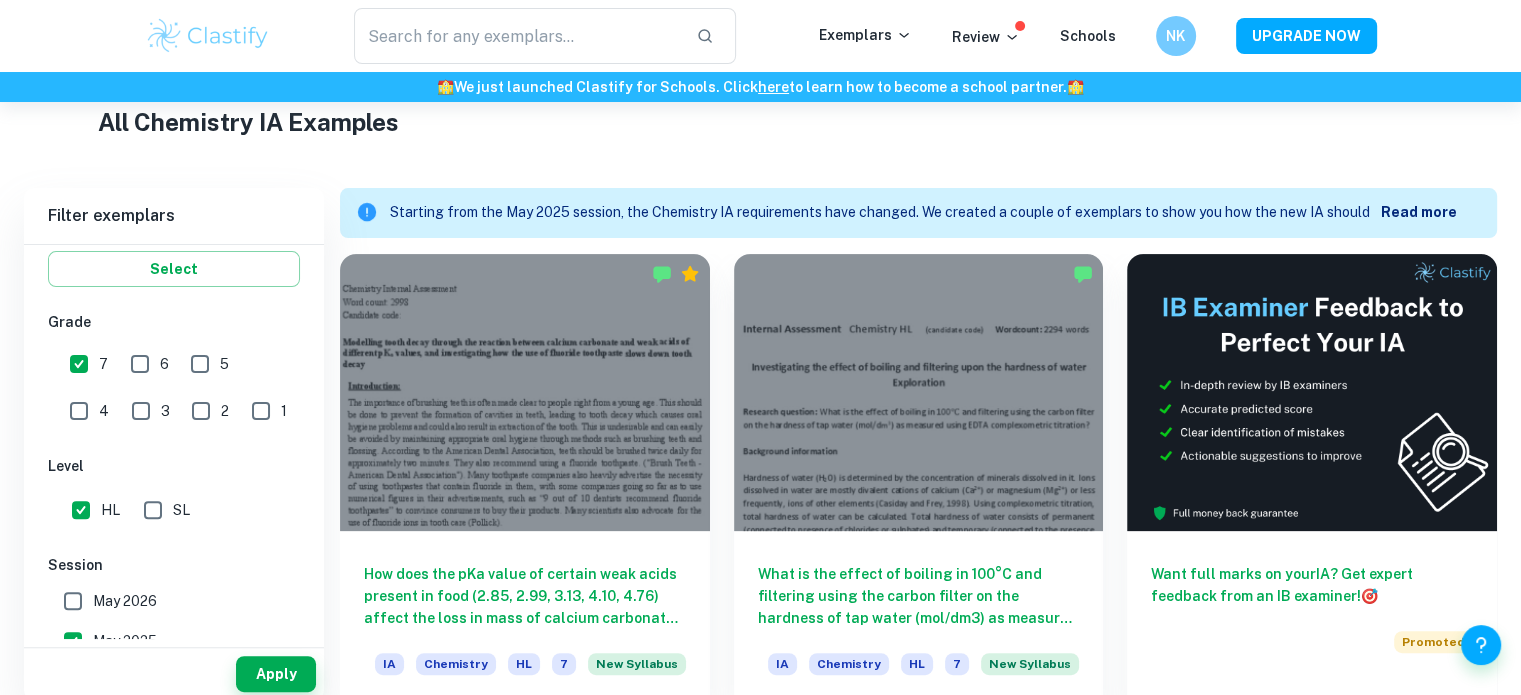 scroll, scrollTop: 519, scrollLeft: 0, axis: vertical 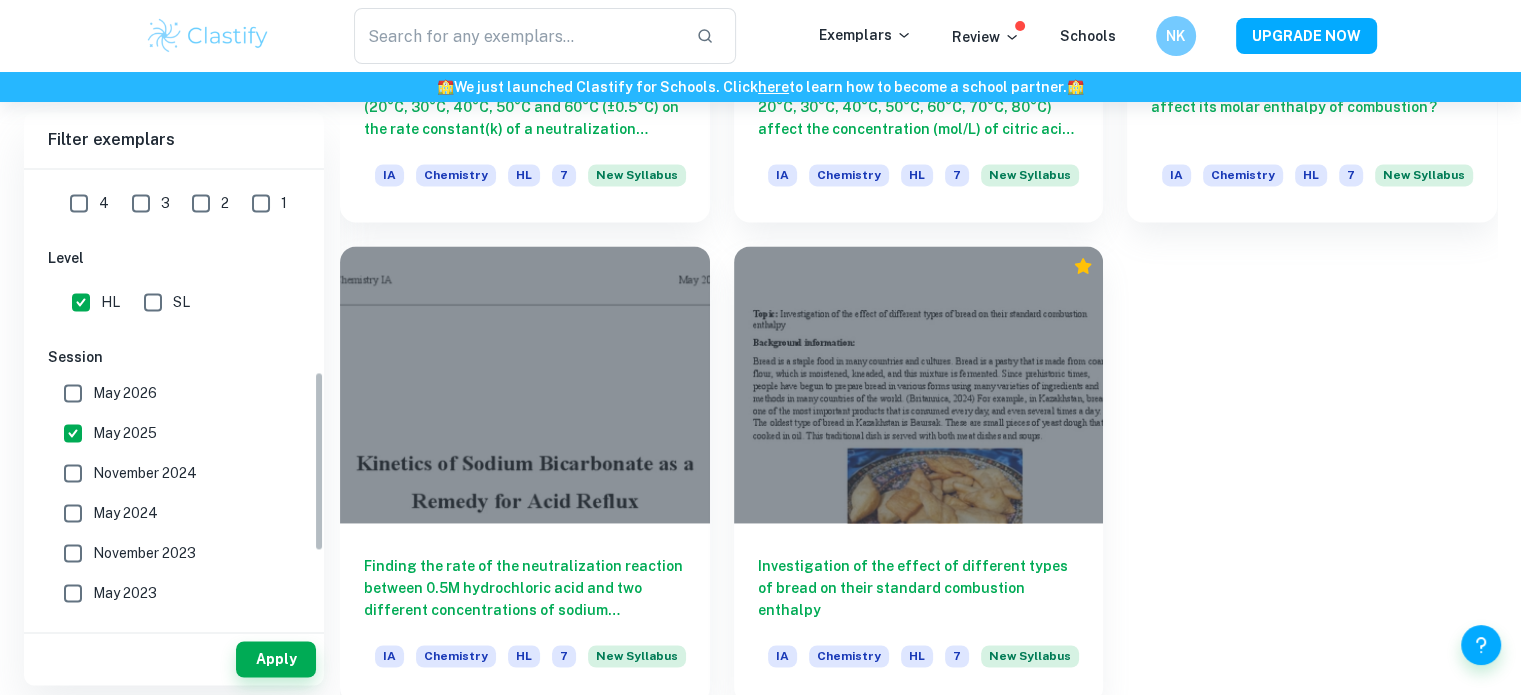 click on "November 2024" at bounding box center [73, 473] 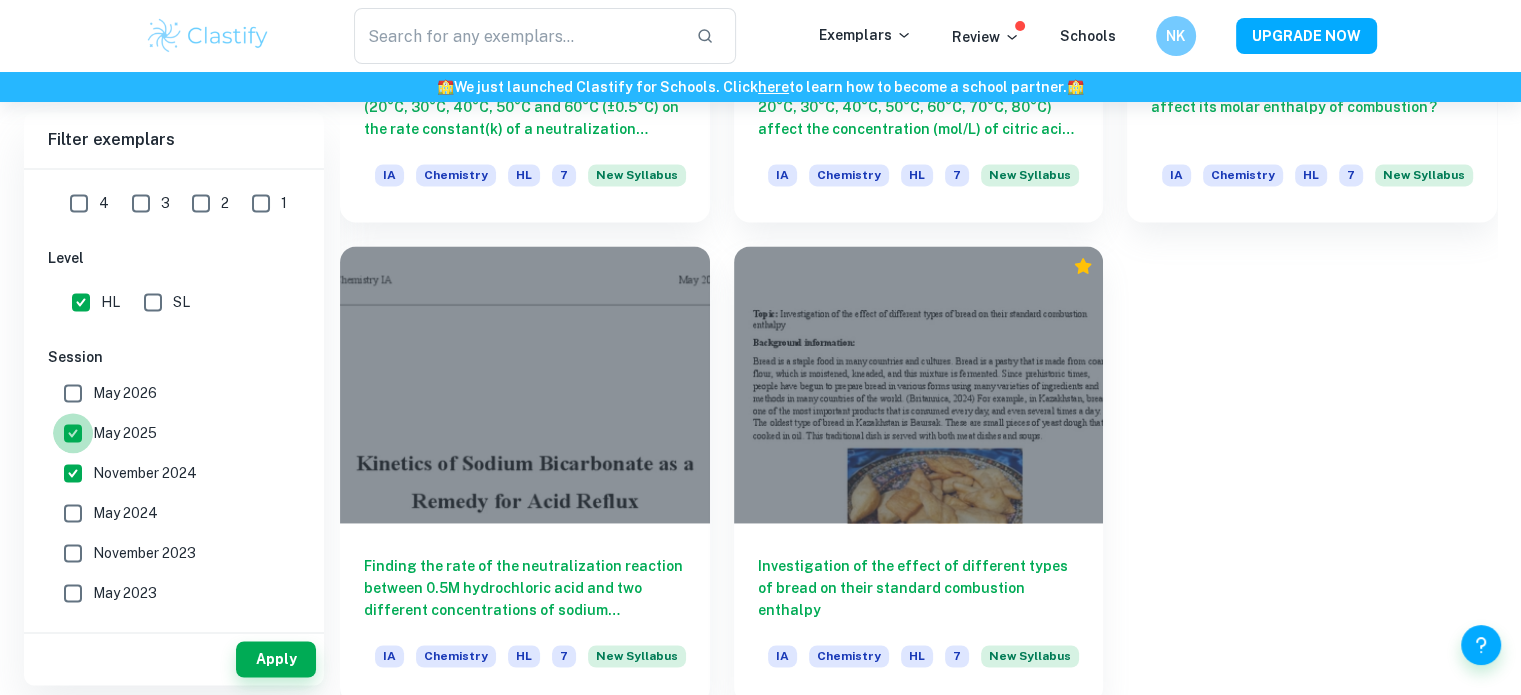 click on "May 2025" at bounding box center [73, 433] 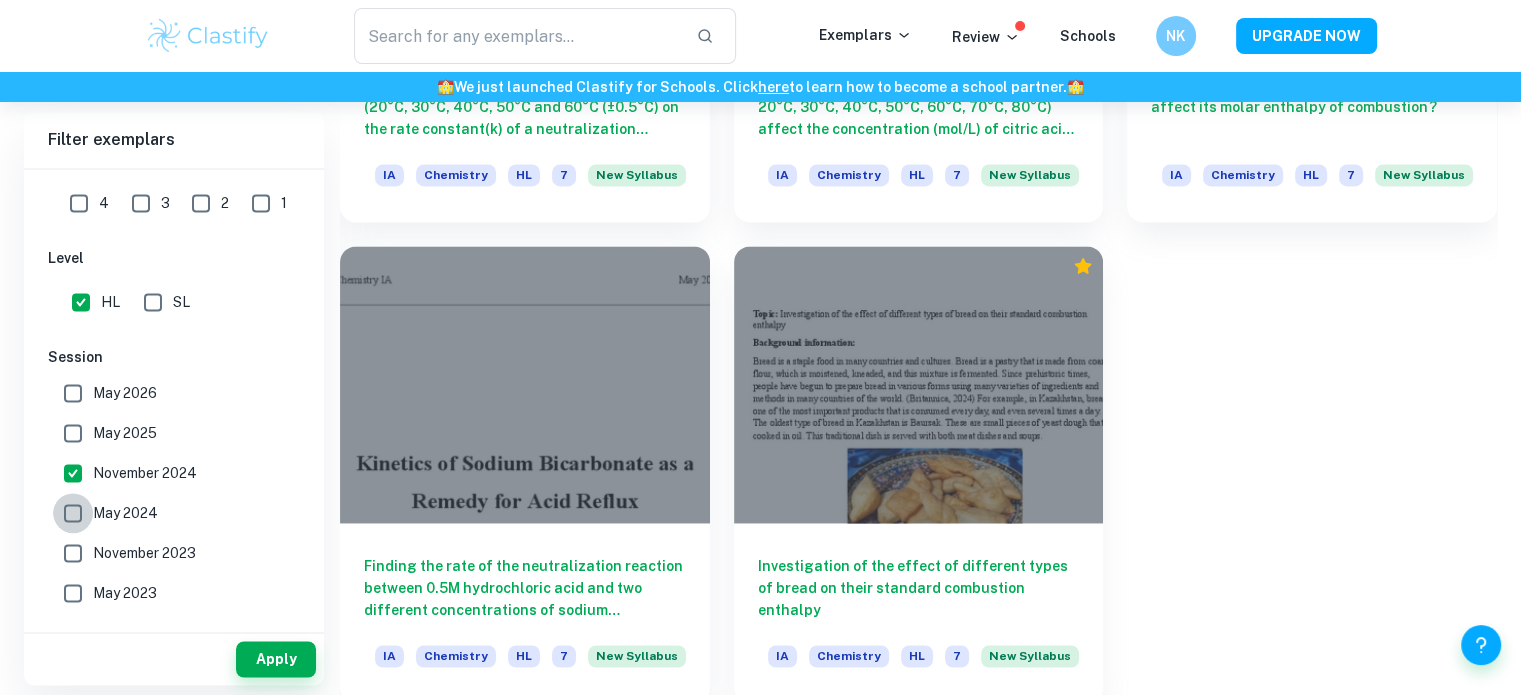 click on "May 2024" at bounding box center (73, 513) 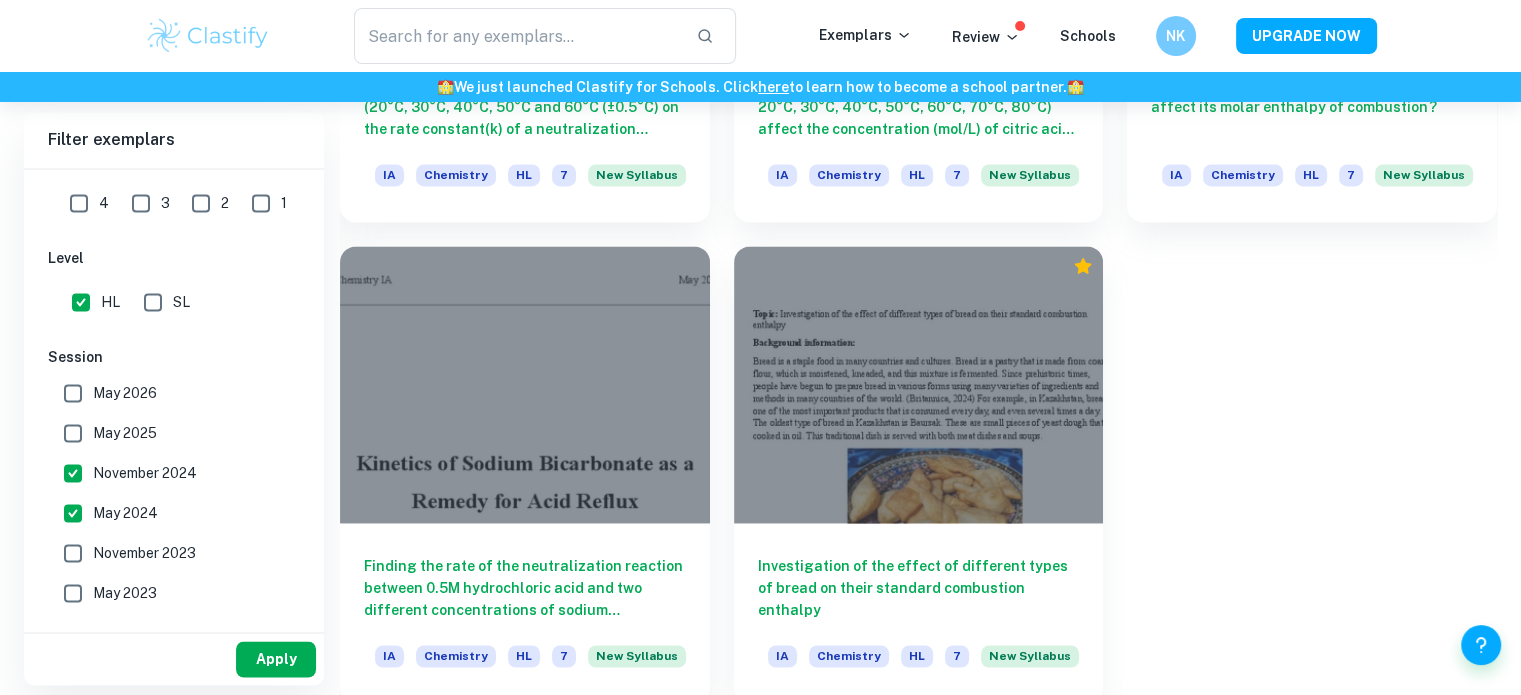 click on "Apply" at bounding box center (276, 659) 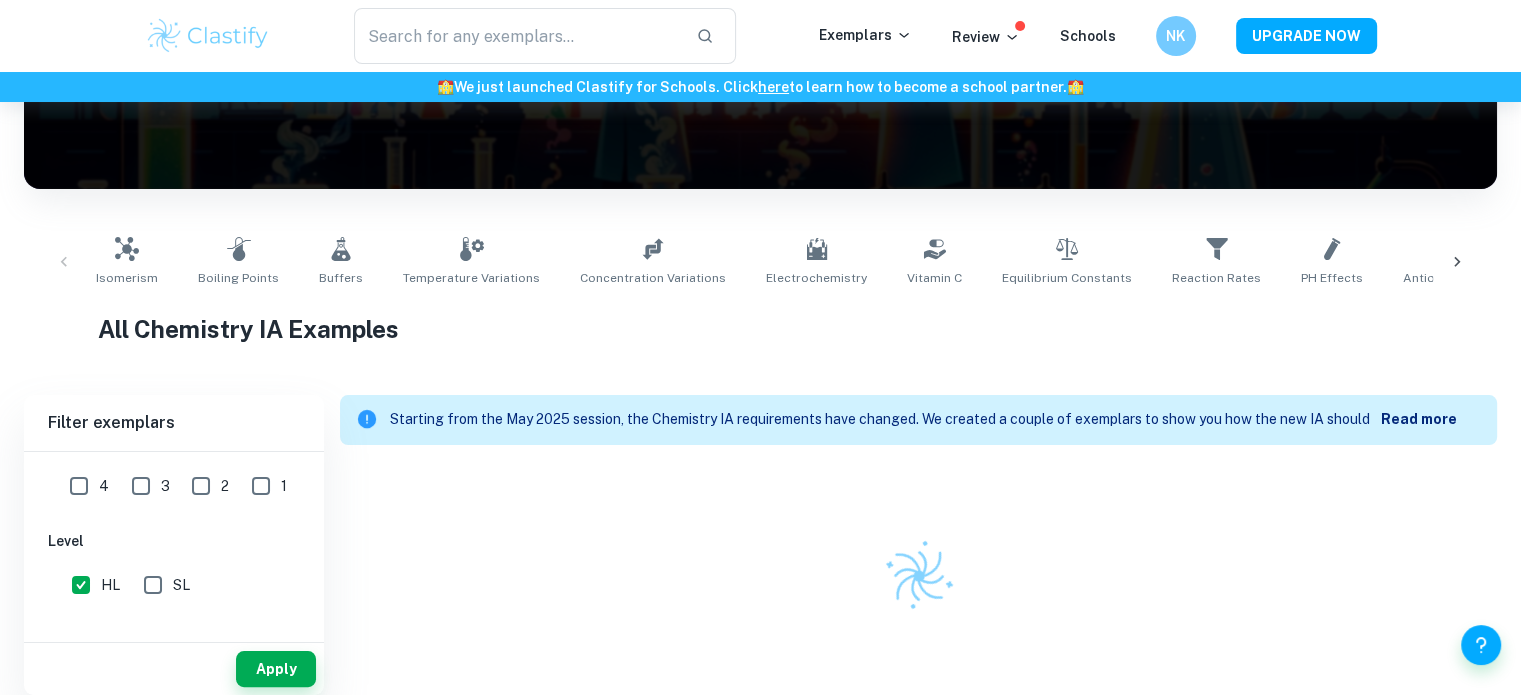 scroll, scrollTop: 279, scrollLeft: 0, axis: vertical 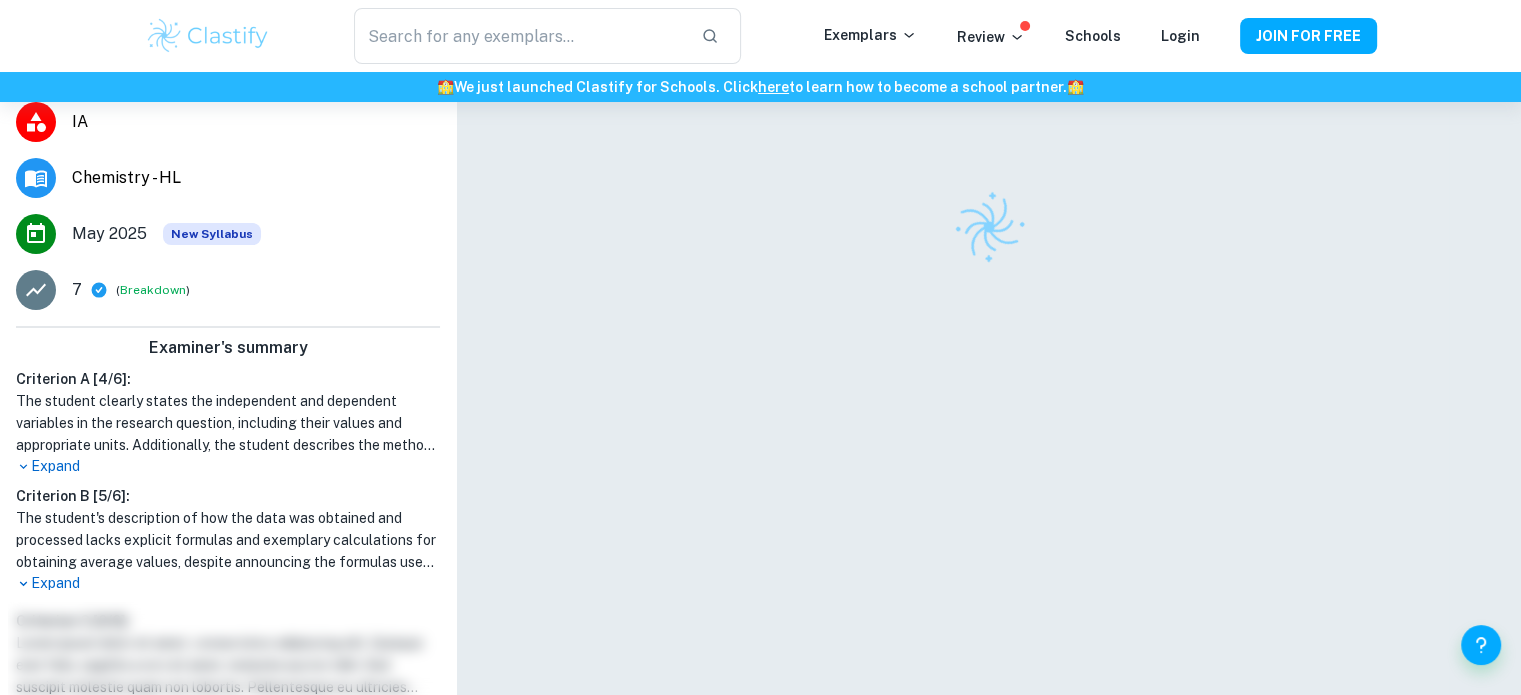 click on "Expand" at bounding box center [228, 466] 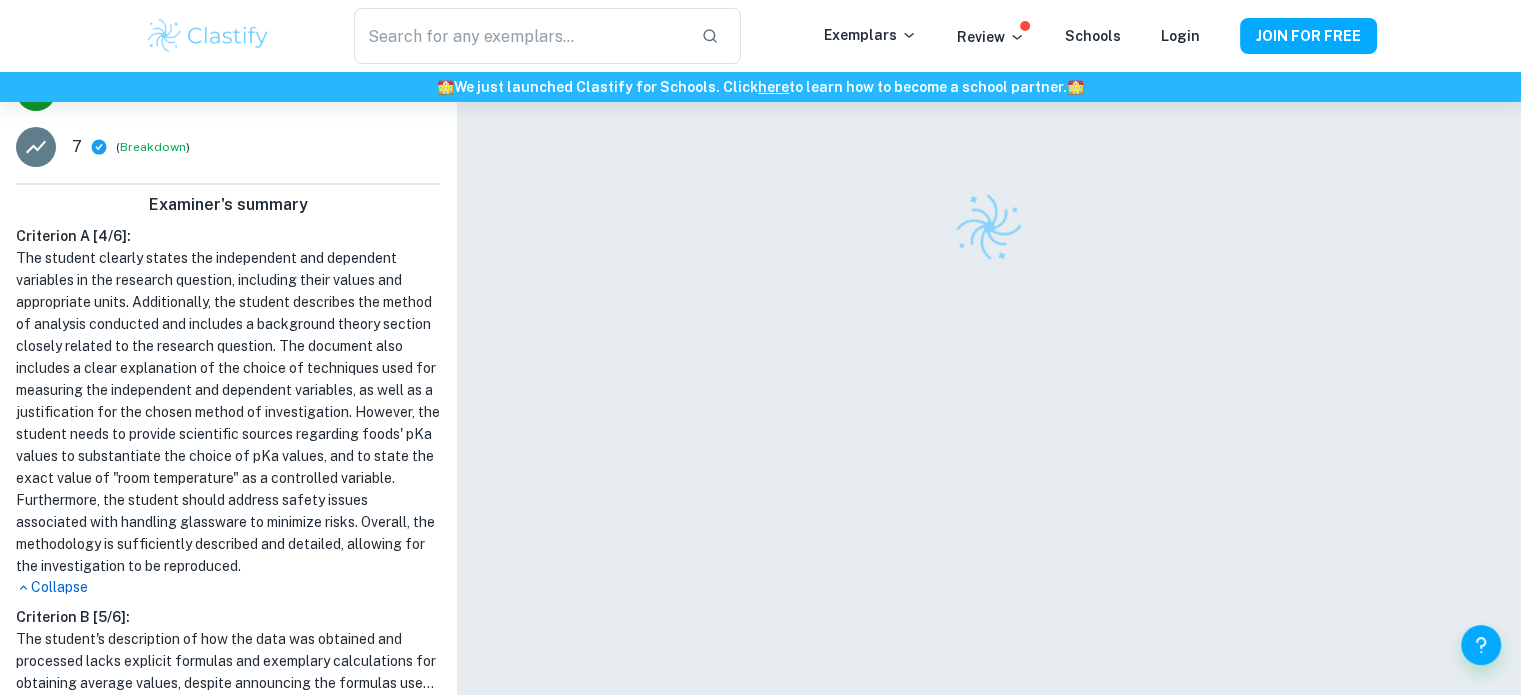 scroll, scrollTop: 675, scrollLeft: 0, axis: vertical 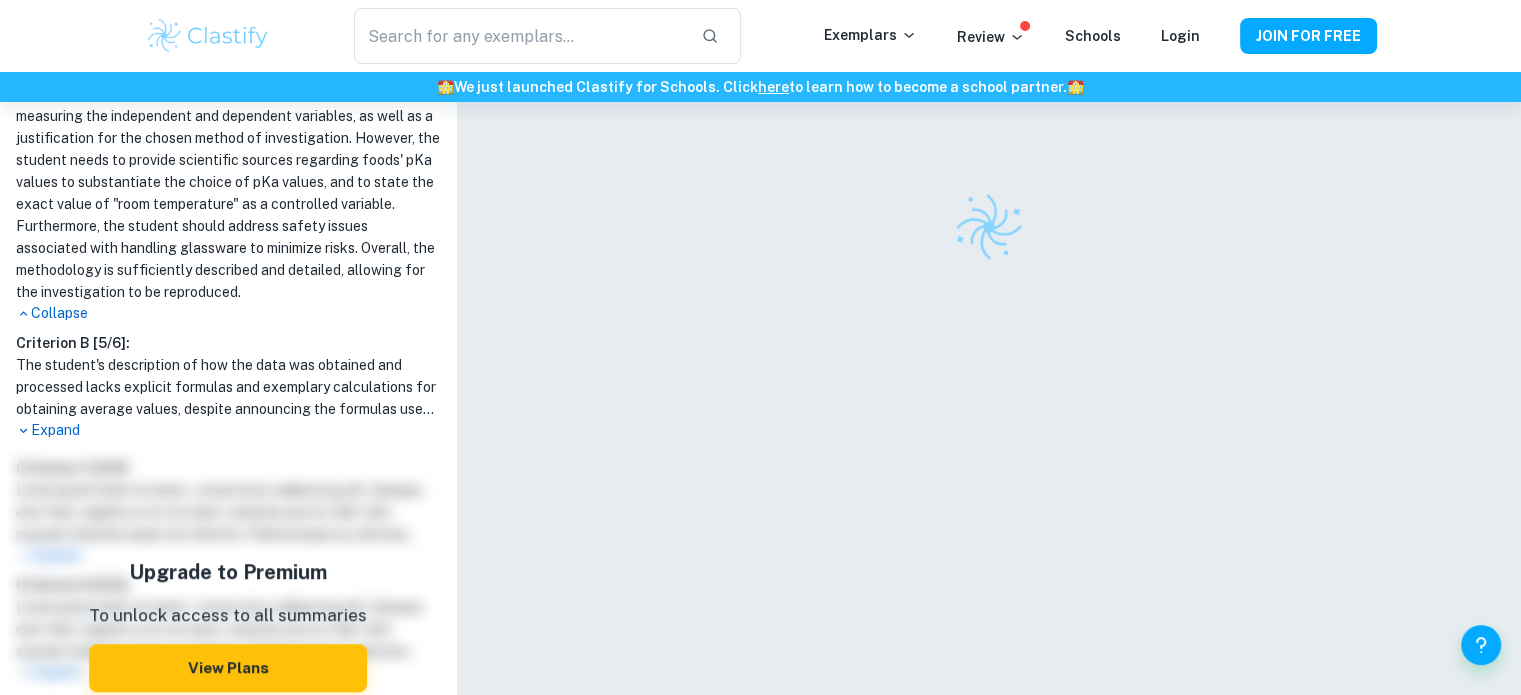 click on "Expand" at bounding box center (228, 430) 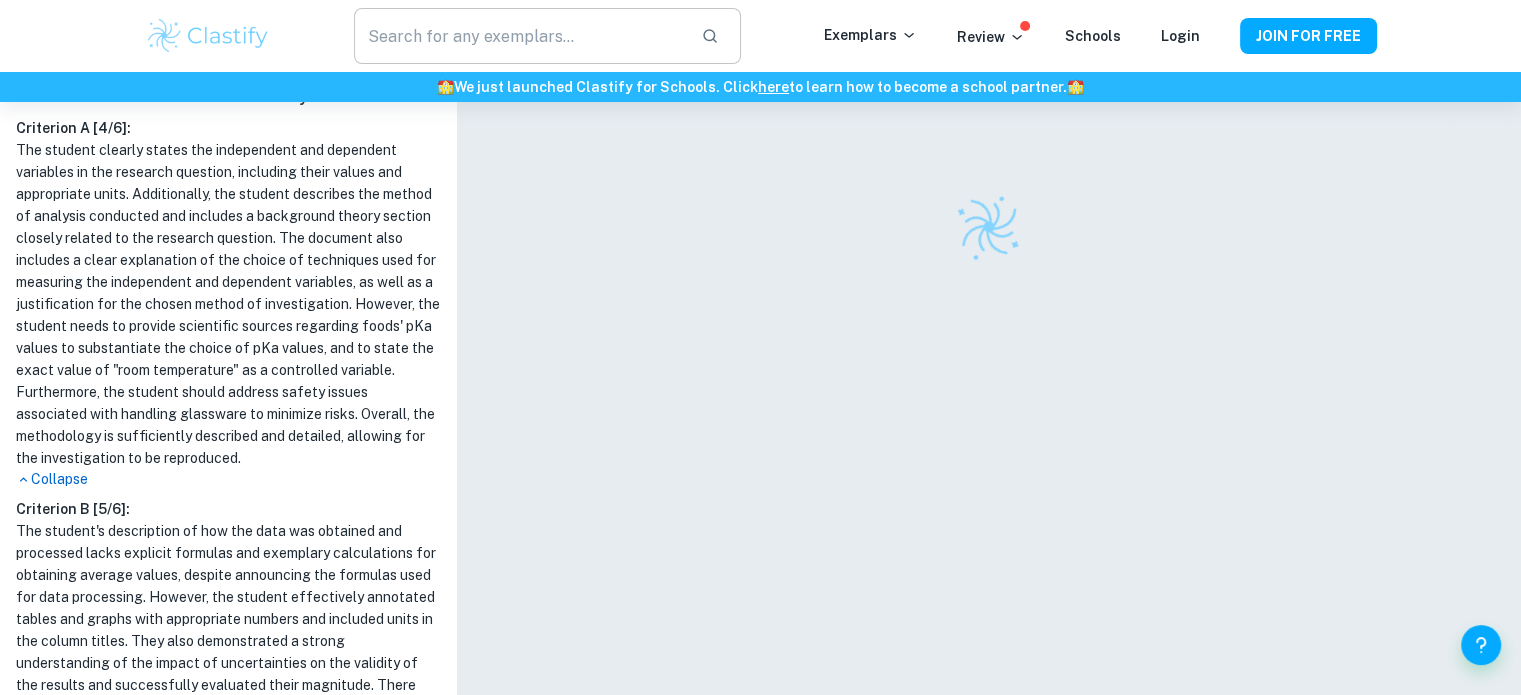 scroll, scrollTop: 768, scrollLeft: 0, axis: vertical 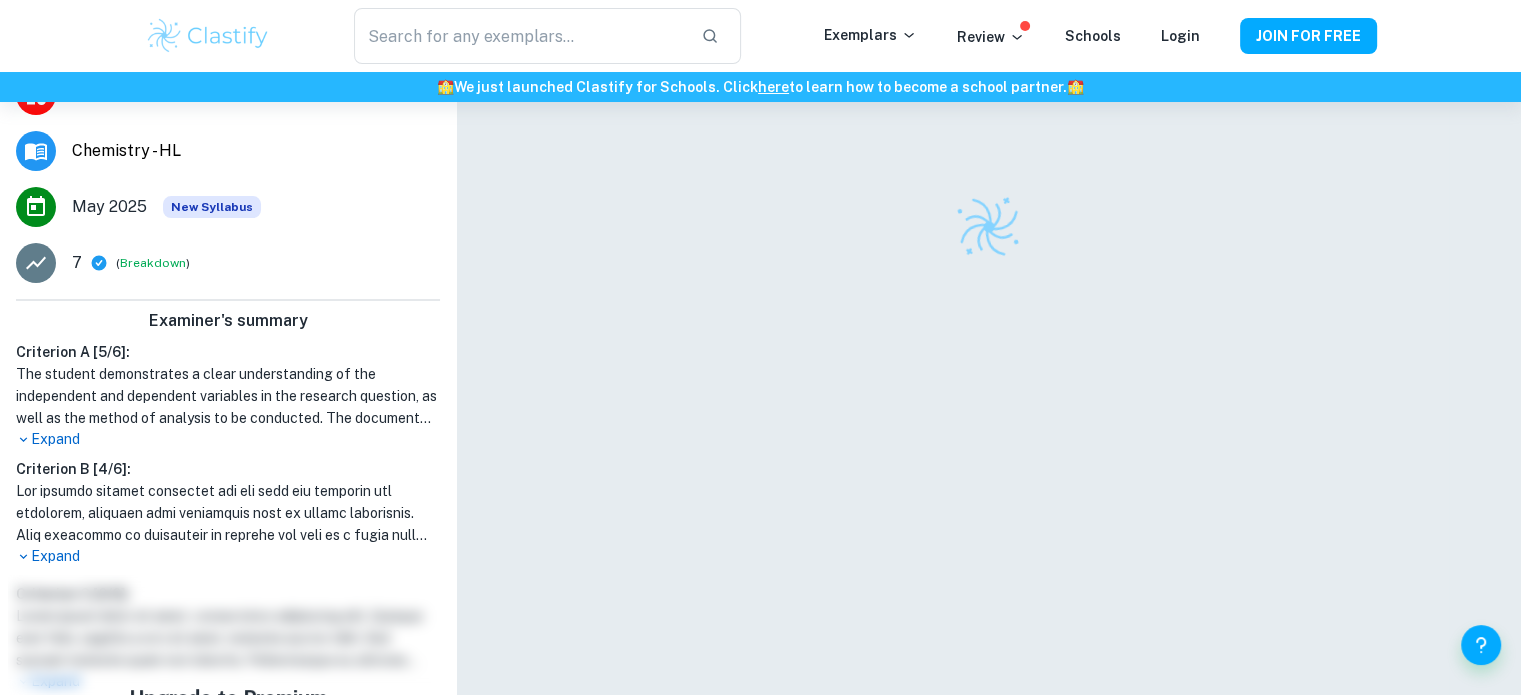 click on "Expand" at bounding box center [228, 556] 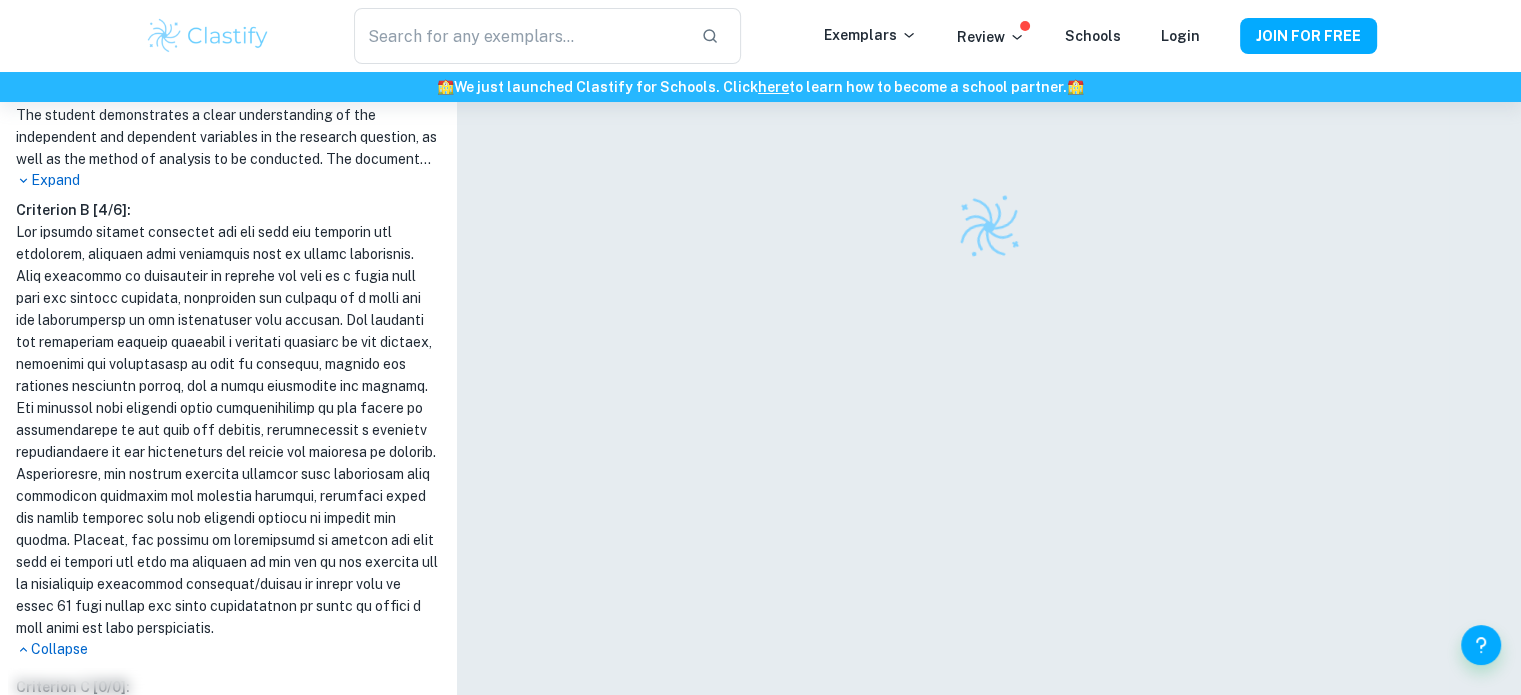scroll, scrollTop: 663, scrollLeft: 0, axis: vertical 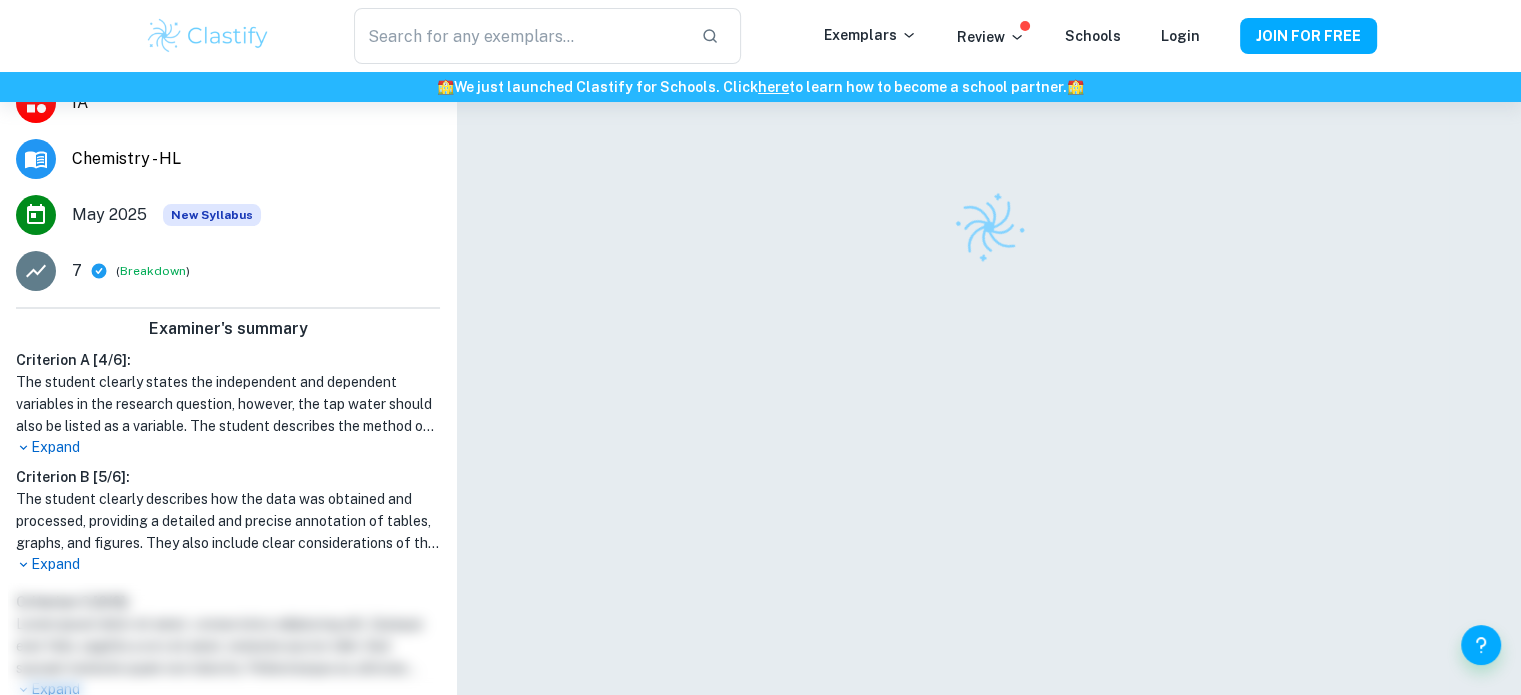 click on "The student clearly states the independent and dependent variables in the research question, however, the tap water should also be listed as a variable. The student describes the method of analysis conducted in the research question and includes a background theory section closely related to the research question. There is a clear explanation of the choice of techniques used for measuring the independent and dependent variables, and a clear explanation of the choice of the sampling technique applied. The student identifies and addresses safety, ethical, and environmental issues associated with the investigation. However, the methodology is described sufficiently, including detailed steps of the procedure, names of materials, etc., to allow for the investigation to be reproduced, but it is recommended to provide self-designed diagrams or models of the experimental setup." at bounding box center [228, 404] 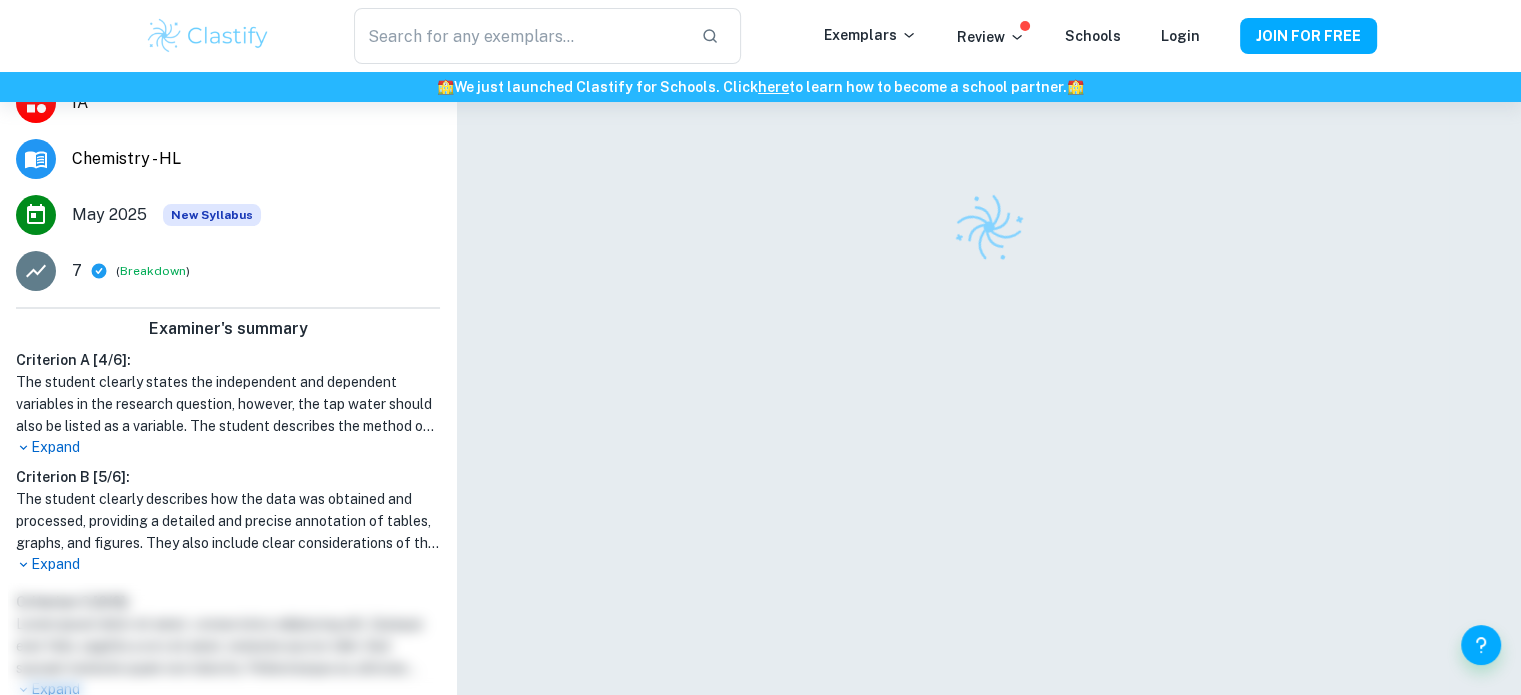 click on "Expand" at bounding box center [228, 447] 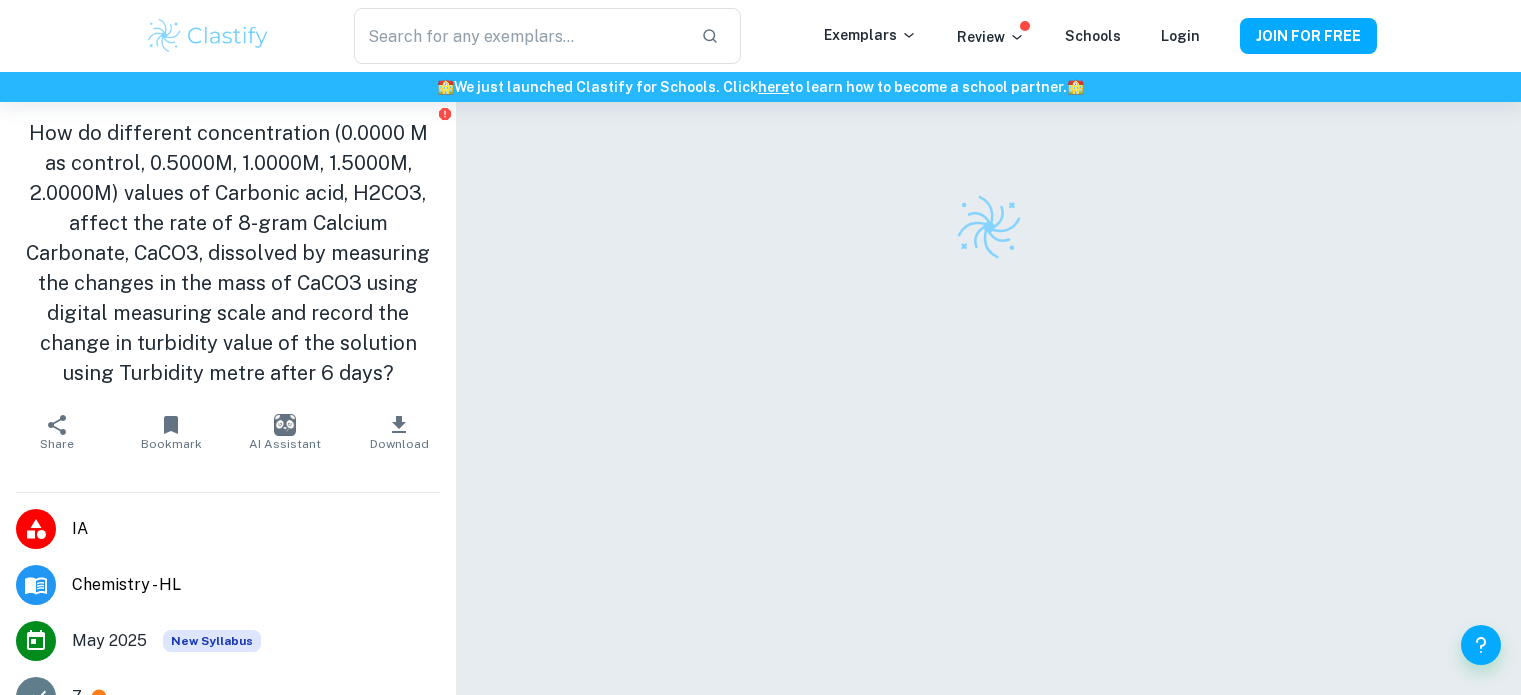 scroll, scrollTop: 0, scrollLeft: 0, axis: both 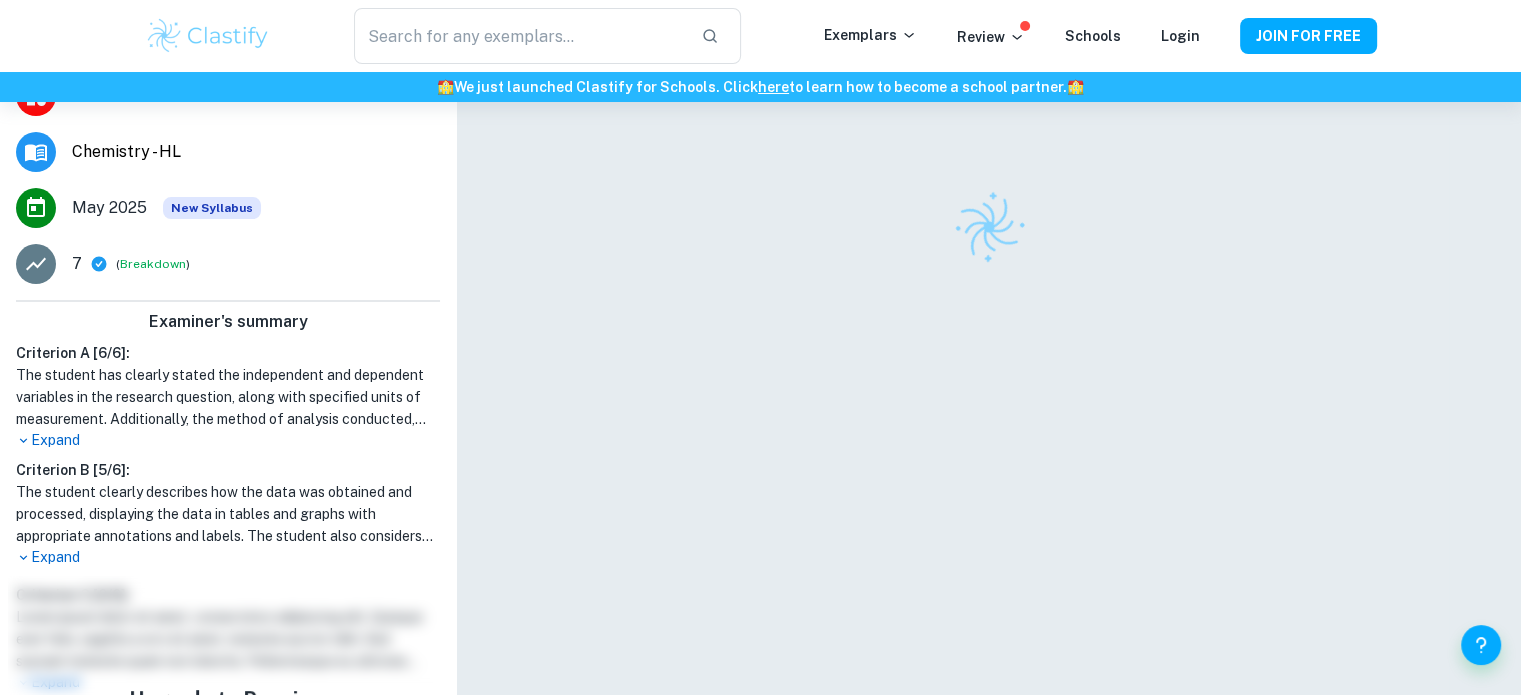 click on "The student clearly describes how the data was obtained and processed, displaying the data in tables and graphs with appropriate annotations and labels. The student also considers the impact of uncertainties on the data and results, accurately propagating the uncertainty and commenting on its magnitude and impact. However, there are some limitations in the work that could hinder the validity of the conclusion, such as the insufficient number of data points obtained from the trials. Despite this, the student conducts relevant data processing that accurately addresses the research question, particularly in determining the effect of cooking temperature on the amount of iodine lost from iodized salt." at bounding box center (228, 514) 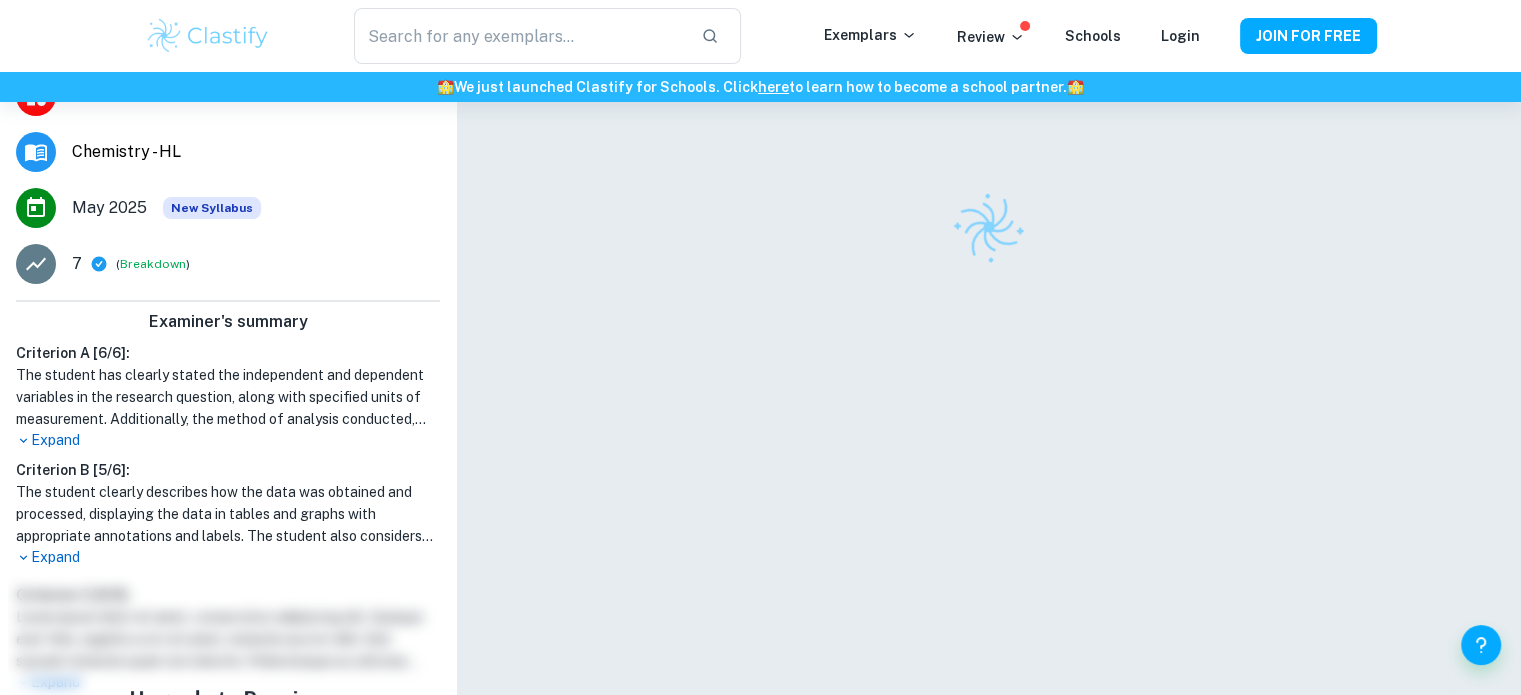 click on "Expand" at bounding box center (228, 440) 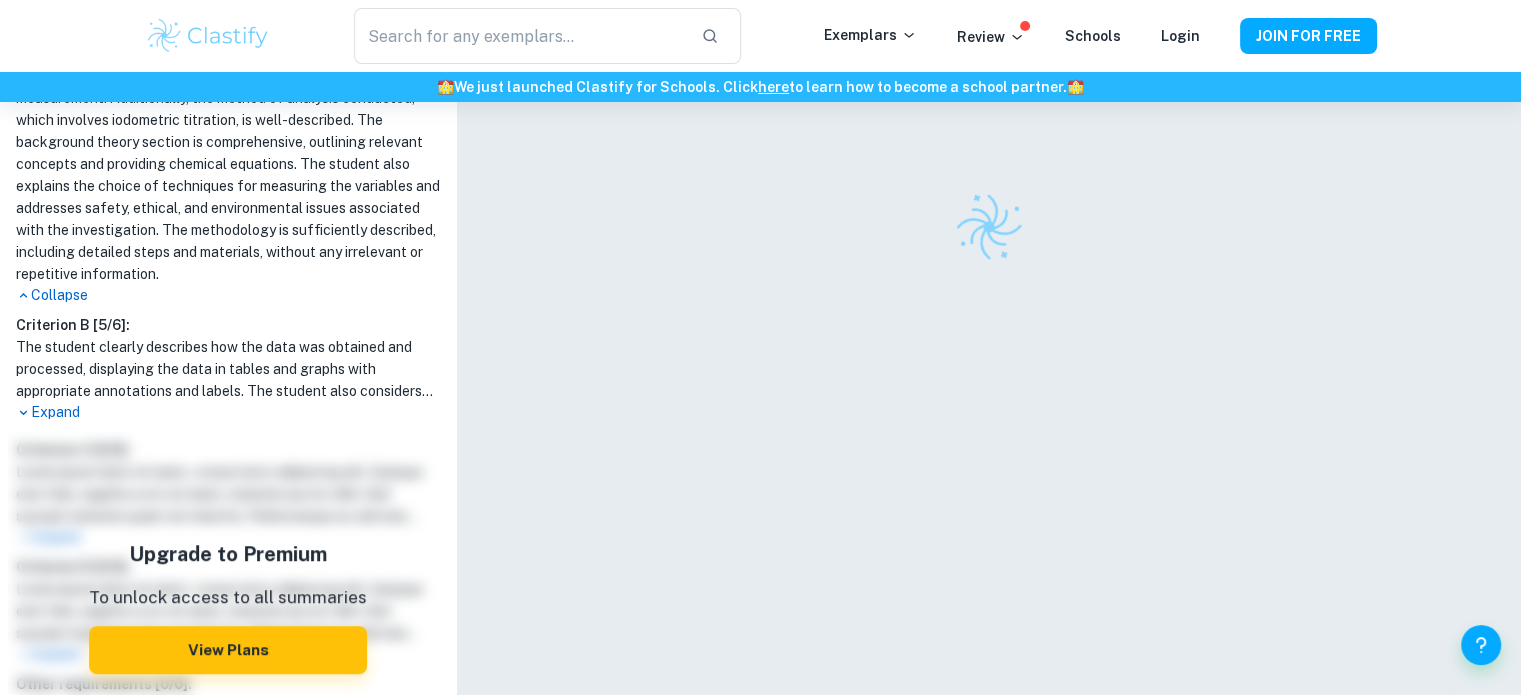 scroll, scrollTop: 668, scrollLeft: 0, axis: vertical 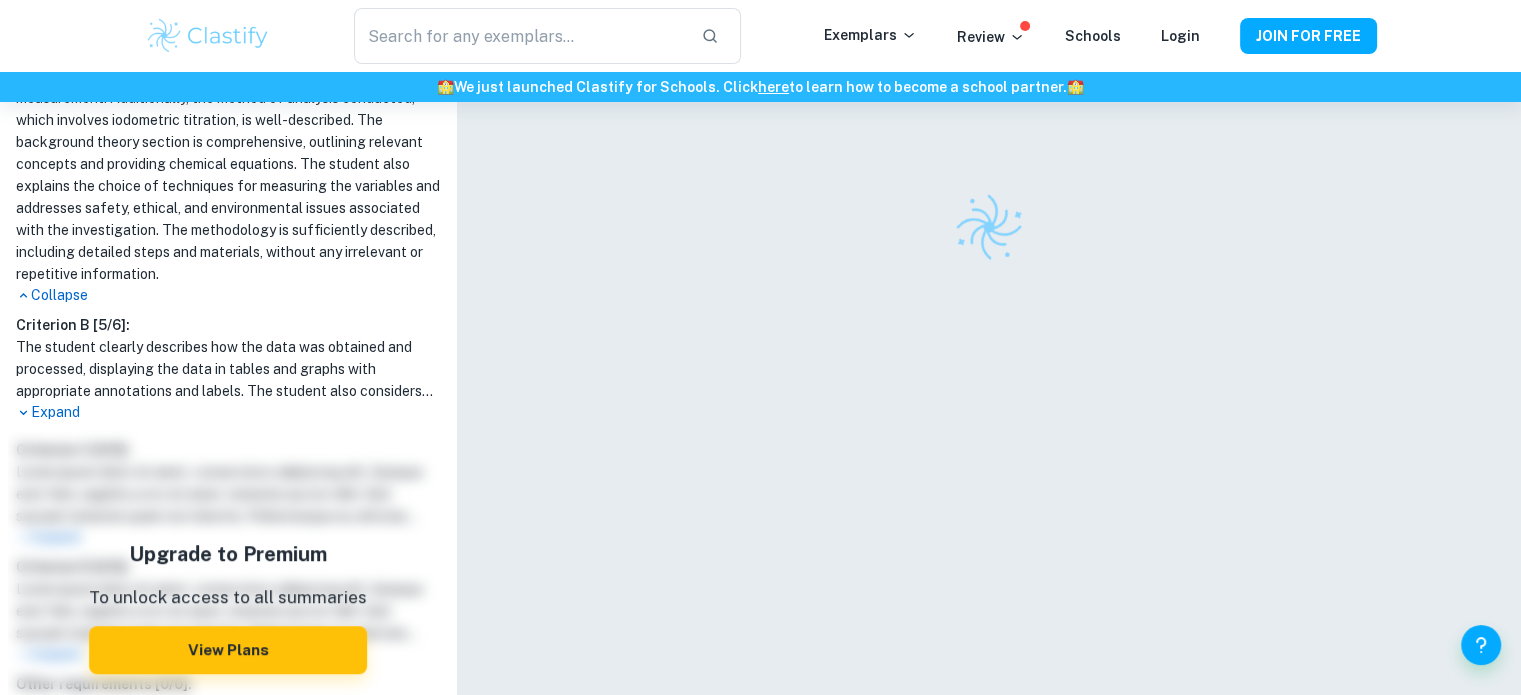 click on "Examiner's summary Criterion A   [ 6 / 6 ]: The student has clearly stated the independent and dependent variables in the research question, along with specified units of measurement. Additionally, the method of analysis conducted, which involves iodometric titration, is well-described. The background theory section is comprehensive, outlining relevant concepts and providing chemical equations. The student also explains the choice of techniques for measuring the variables and addresses safety, ethical, and environmental issues associated with the investigation. The methodology is sufficiently described, including detailed steps and materials, without any irrelevant or repetitive information. Collapse Criterion B   [ 5 / 6 ]: Expand   Criterion C   [ 0 / 0 ]: Lorem ipsum dolor sit amet, consectetur adipiscing elit. Quisque erat felis, sagittis a orci sit amet, molestie auctor nibh. Sed suscipit molestie quam non lobortis. Pellentesque eu ultricies metus. Expand Criterion D   [ 0 / 0 ]: Expand   [ 0 / 0 ]:" at bounding box center (228, 385) 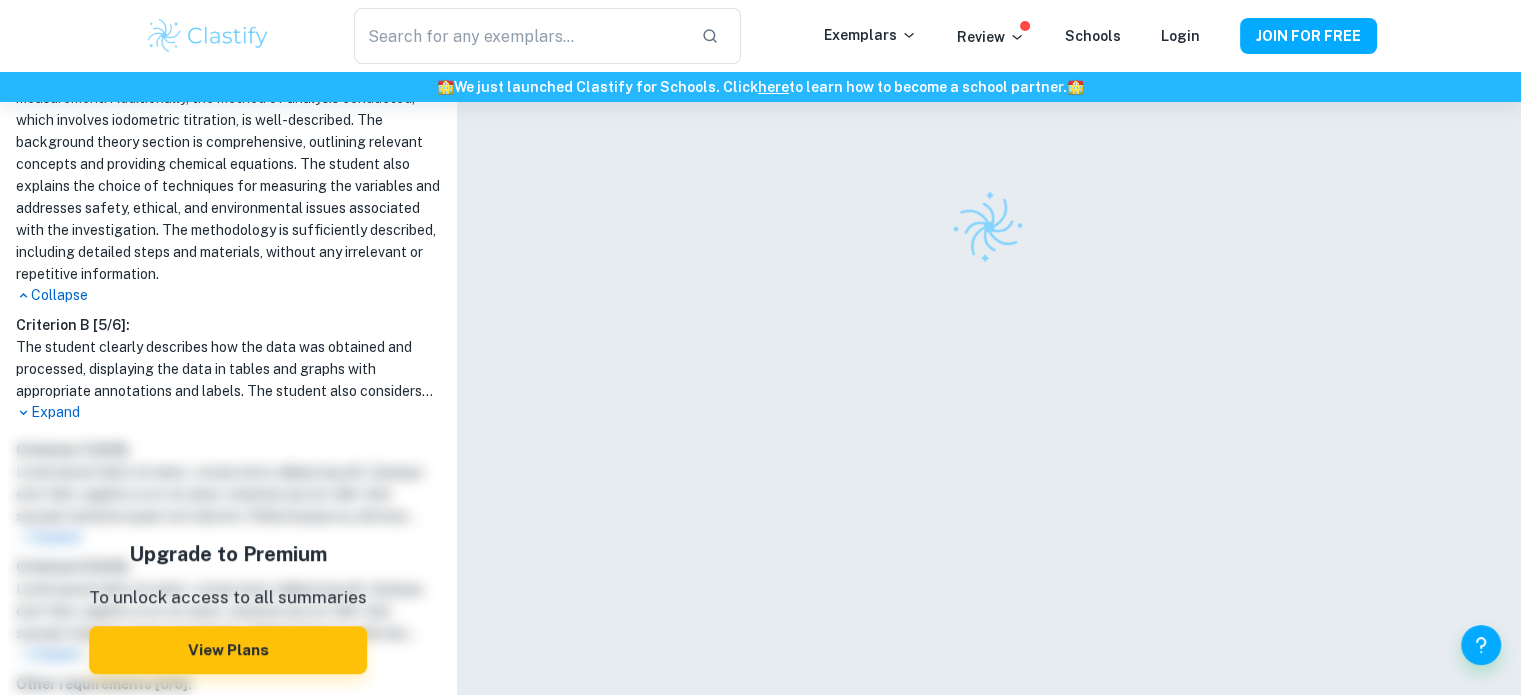 click on "Expand" at bounding box center [228, 412] 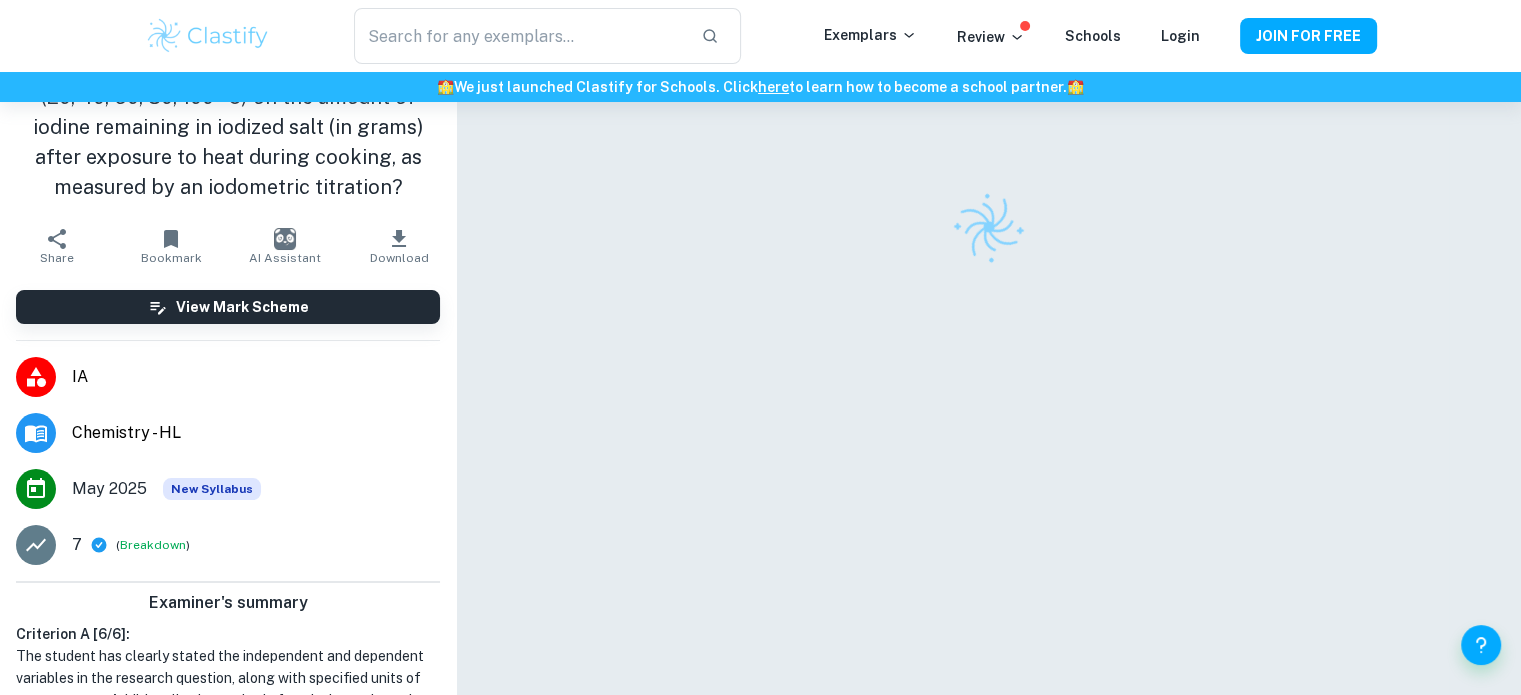 scroll, scrollTop: 0, scrollLeft: 0, axis: both 